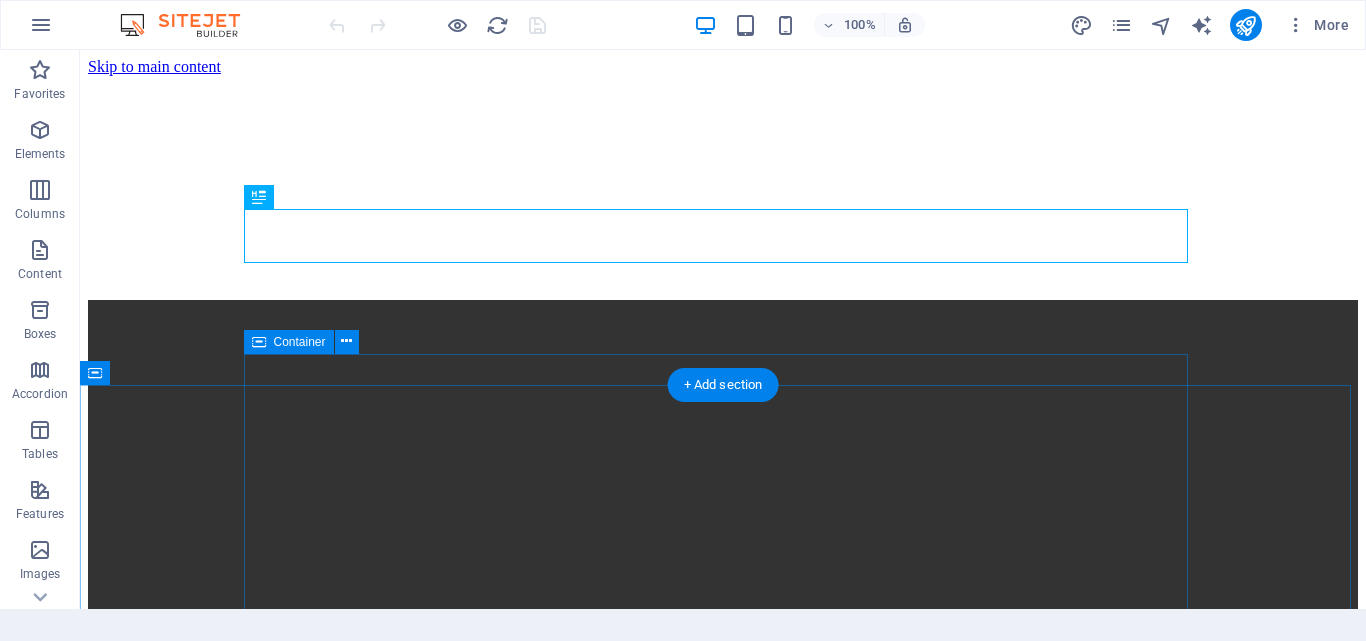 scroll, scrollTop: 0, scrollLeft: 0, axis: both 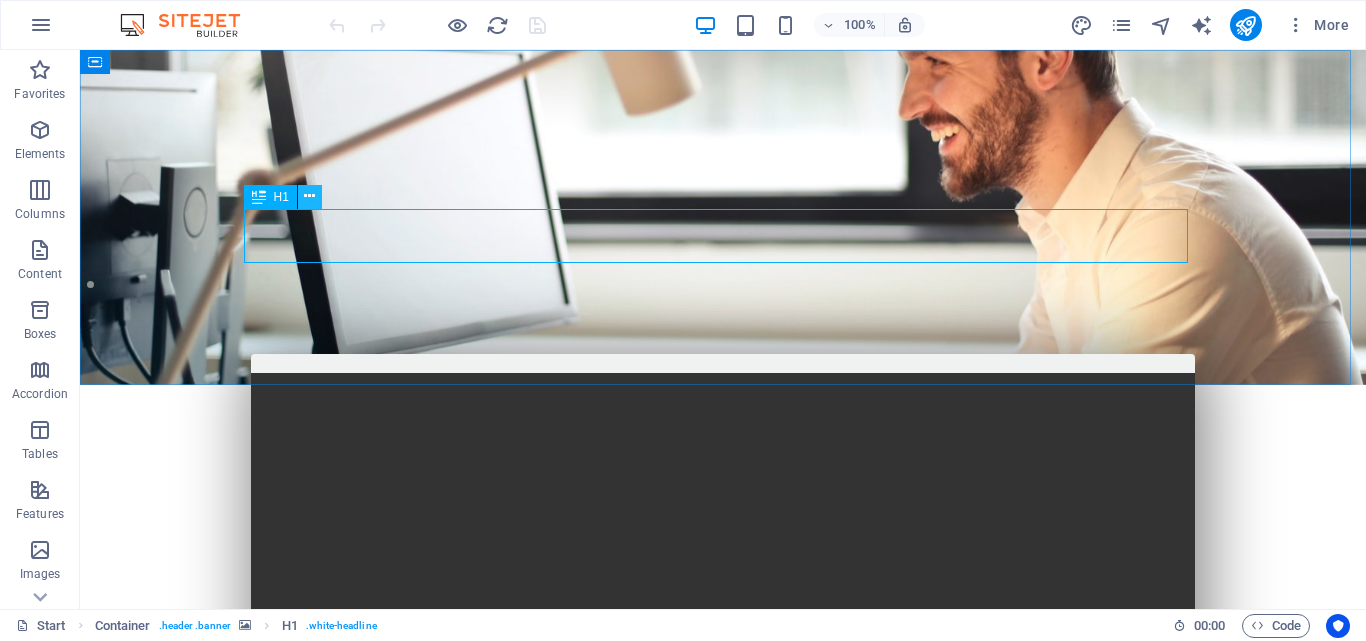 click at bounding box center [309, 196] 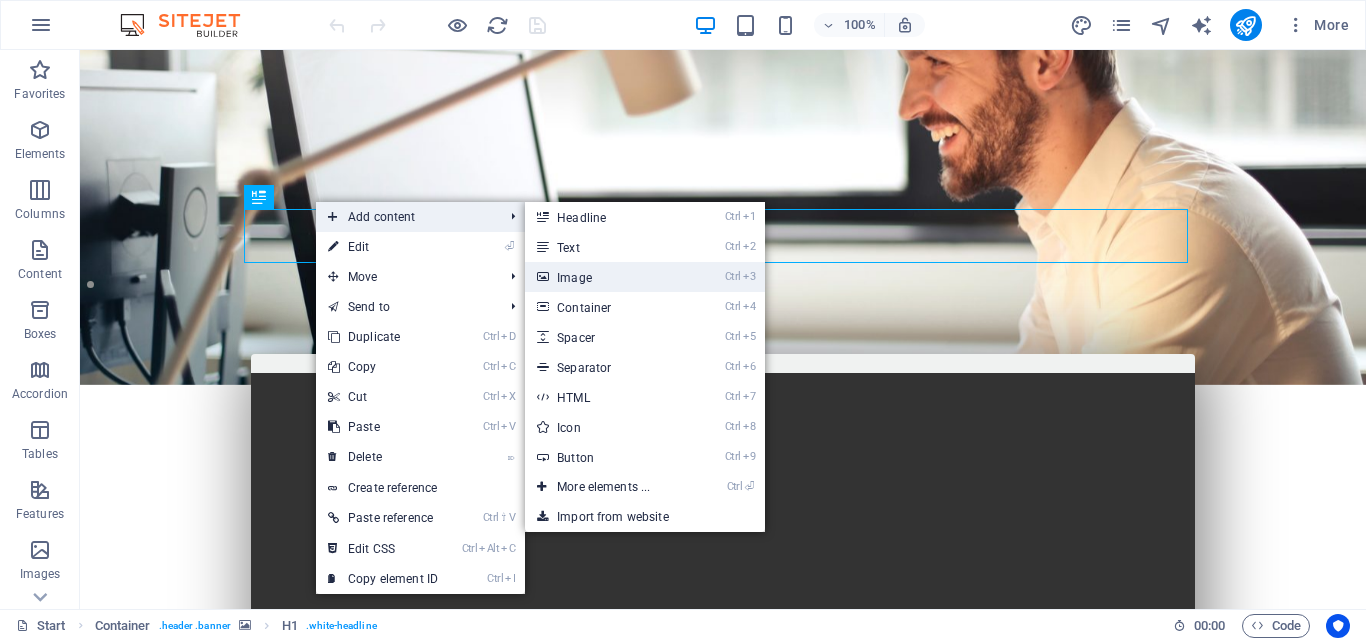 click on "Ctrl 3  Image" at bounding box center (607, 277) 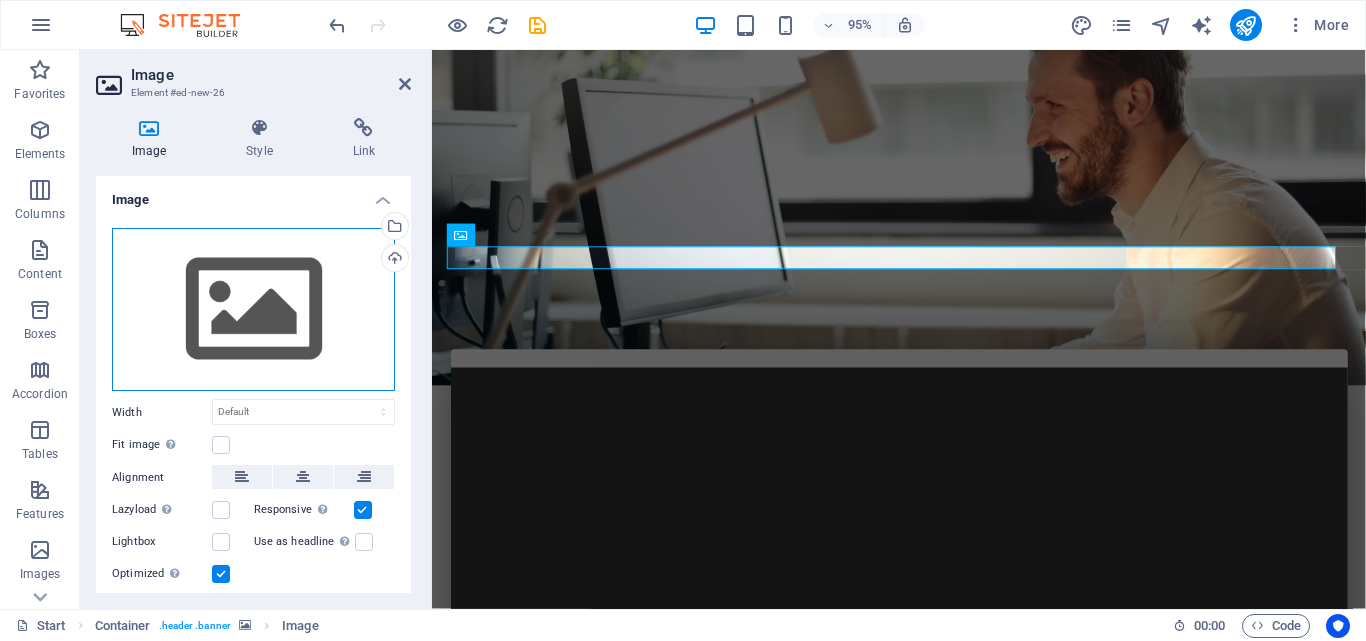 click on "Drag files here, click to choose files or select files from Files or our free stock photos & videos" at bounding box center (253, 310) 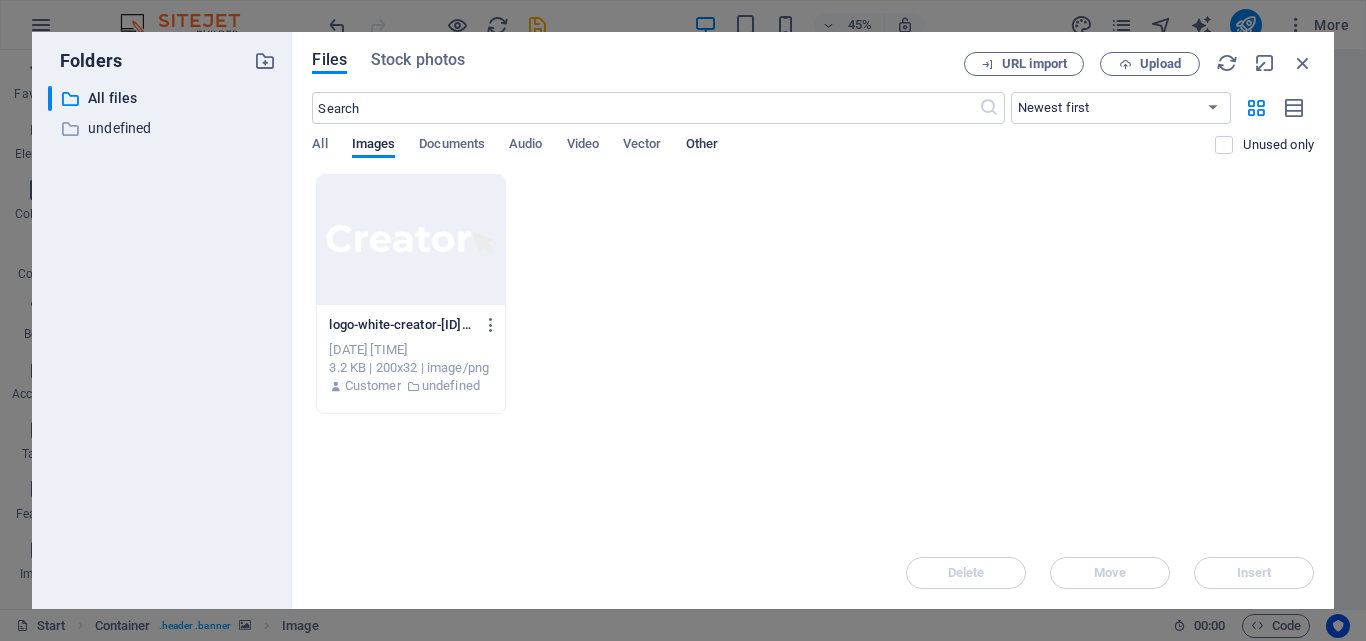 click on "Other" at bounding box center (702, 146) 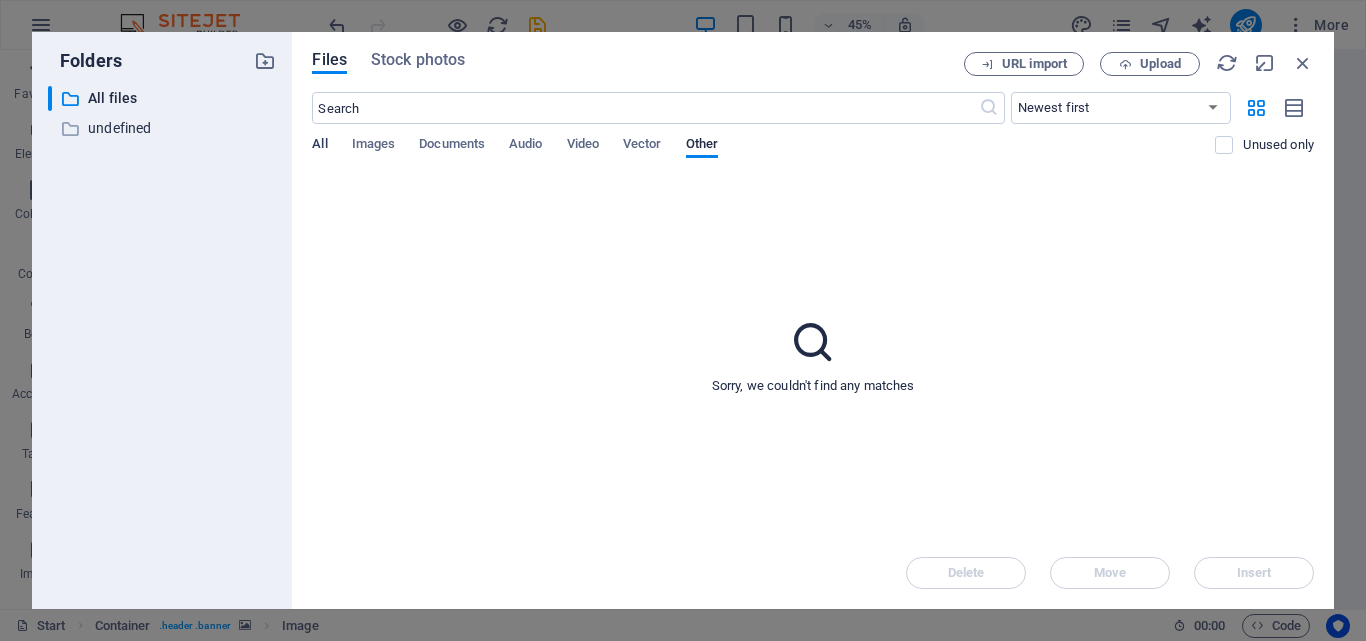 click on "All" at bounding box center (319, 146) 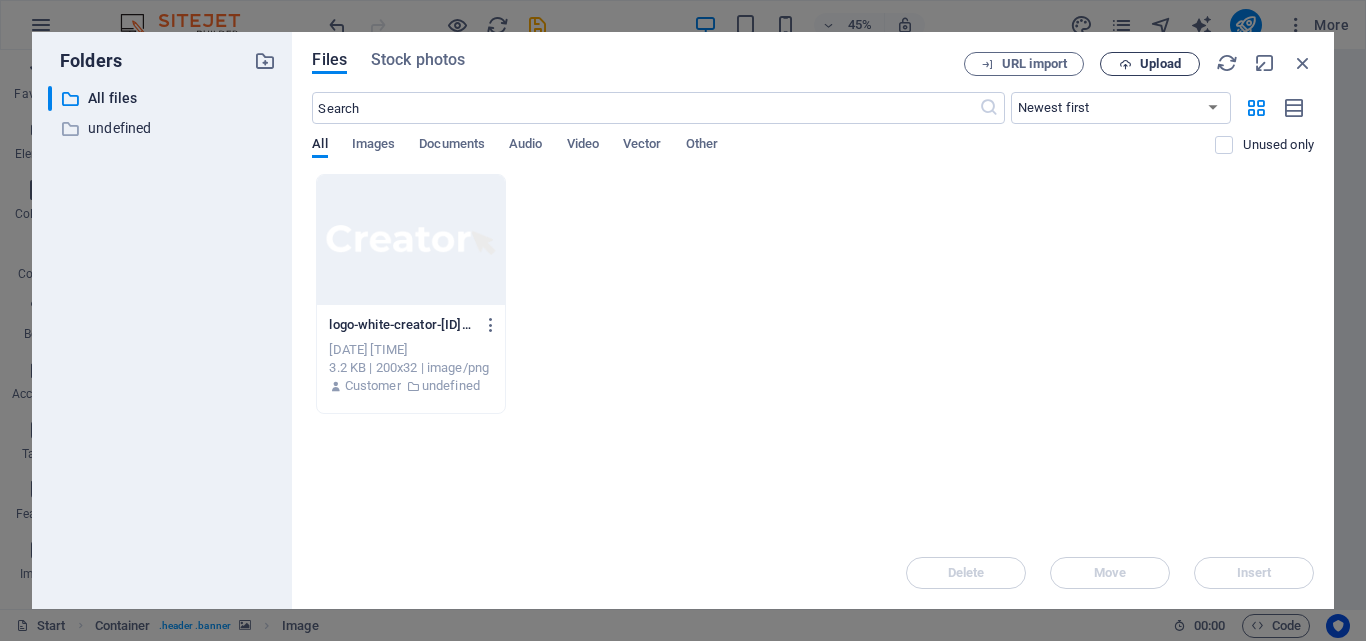 click on "Upload" at bounding box center (1160, 64) 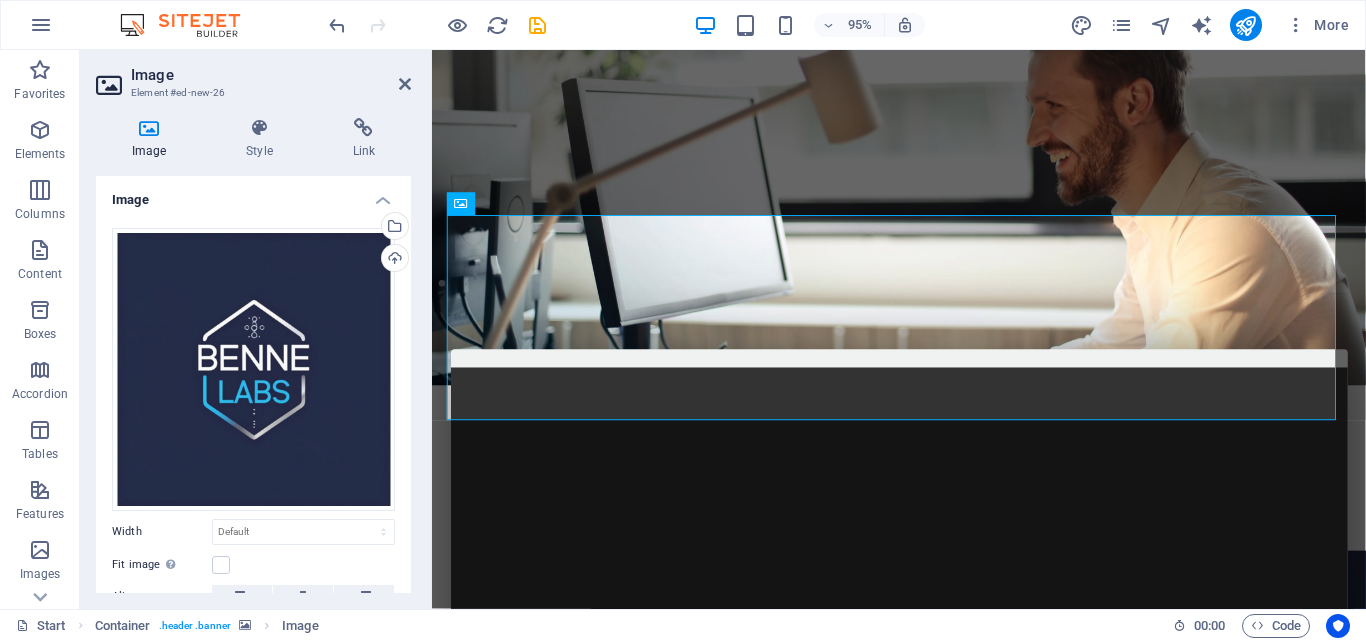 click at bounding box center (149, 128) 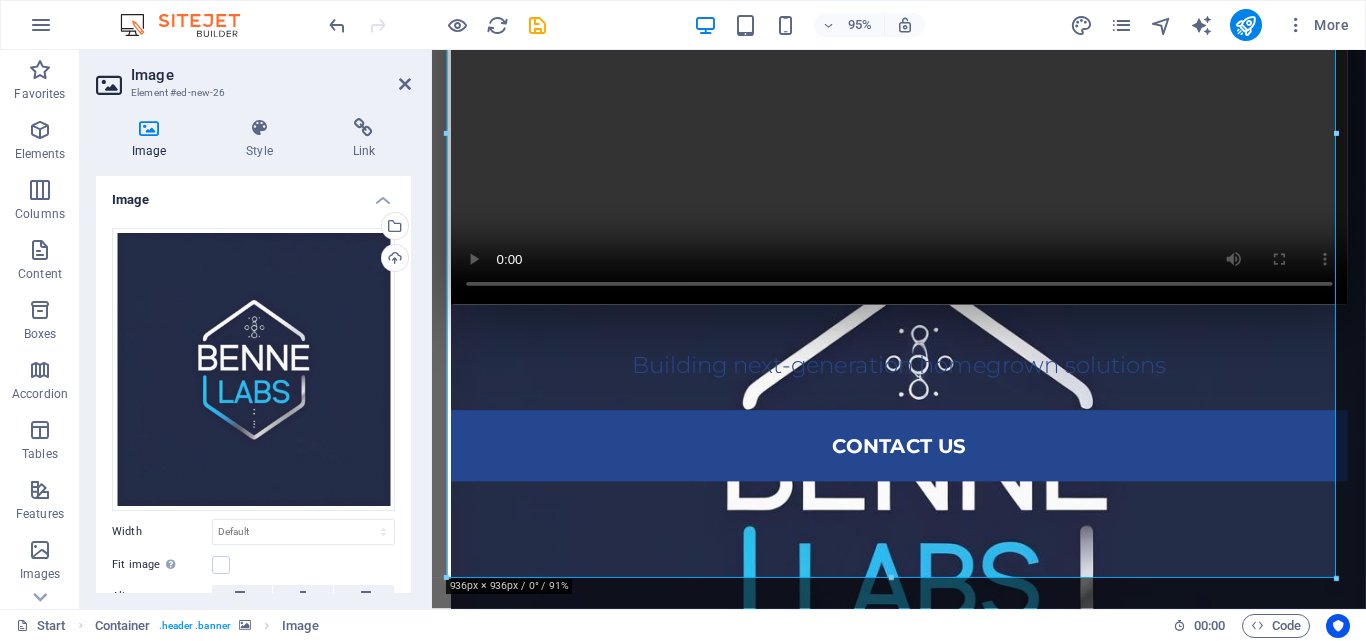 scroll, scrollTop: 570, scrollLeft: 0, axis: vertical 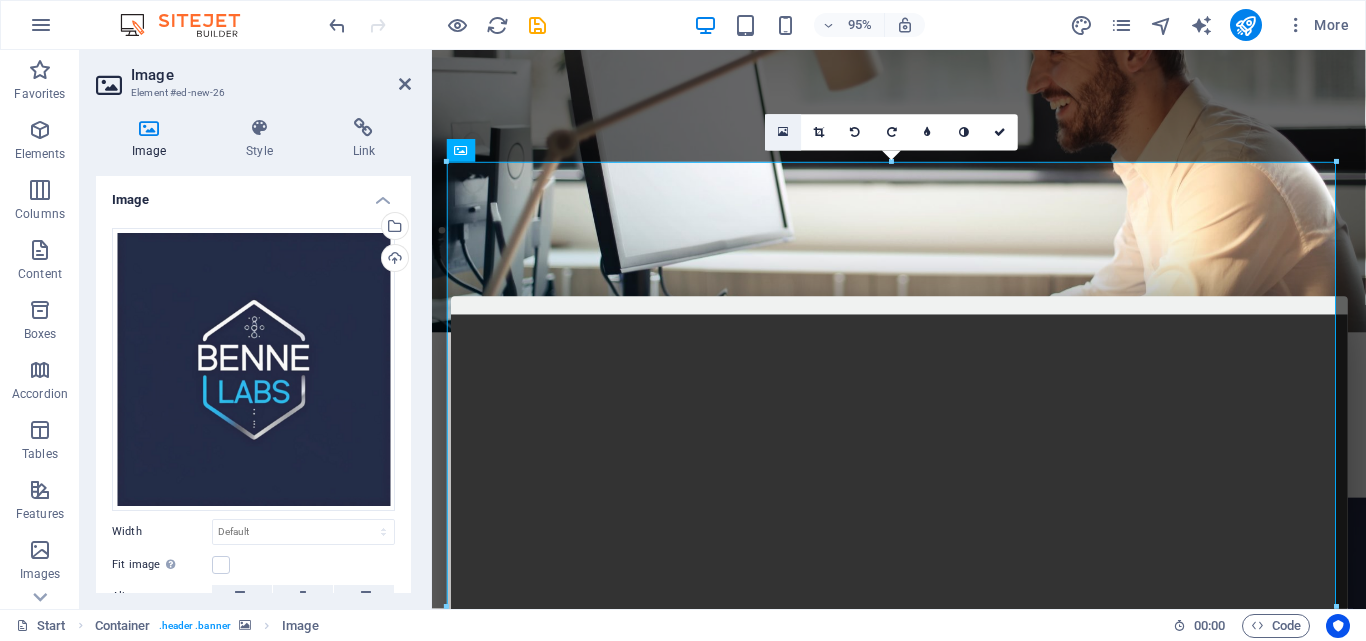 click at bounding box center (783, 132) 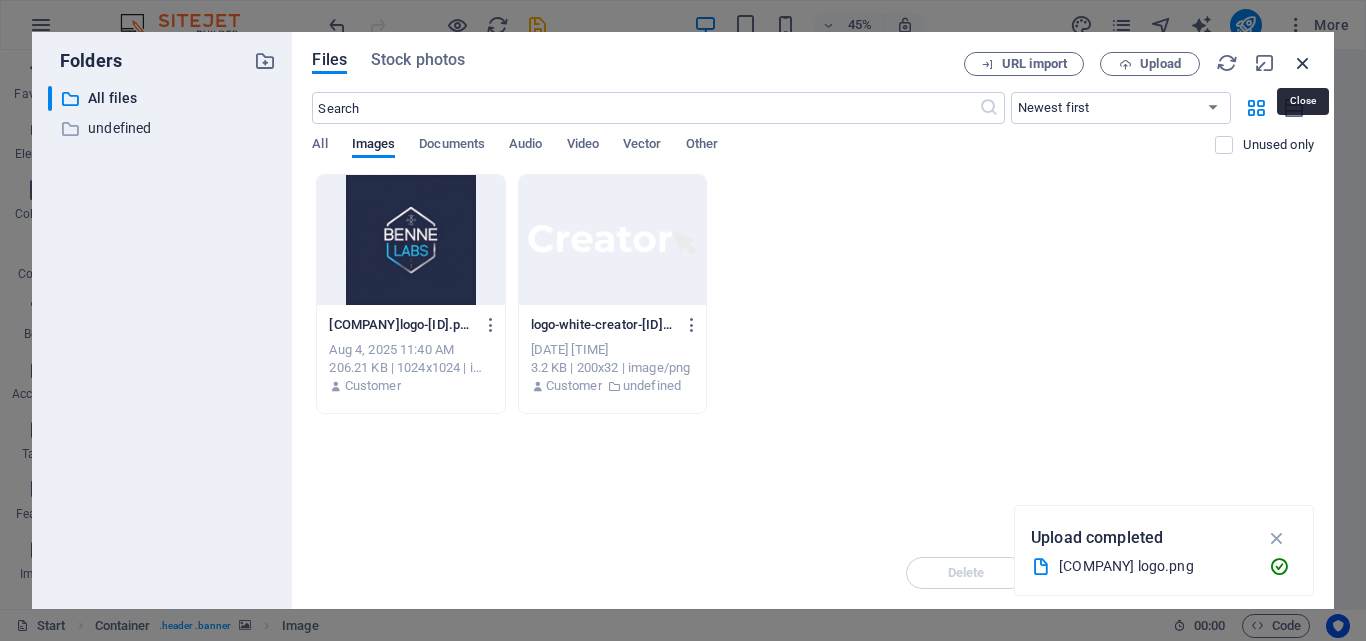 click at bounding box center (1303, 63) 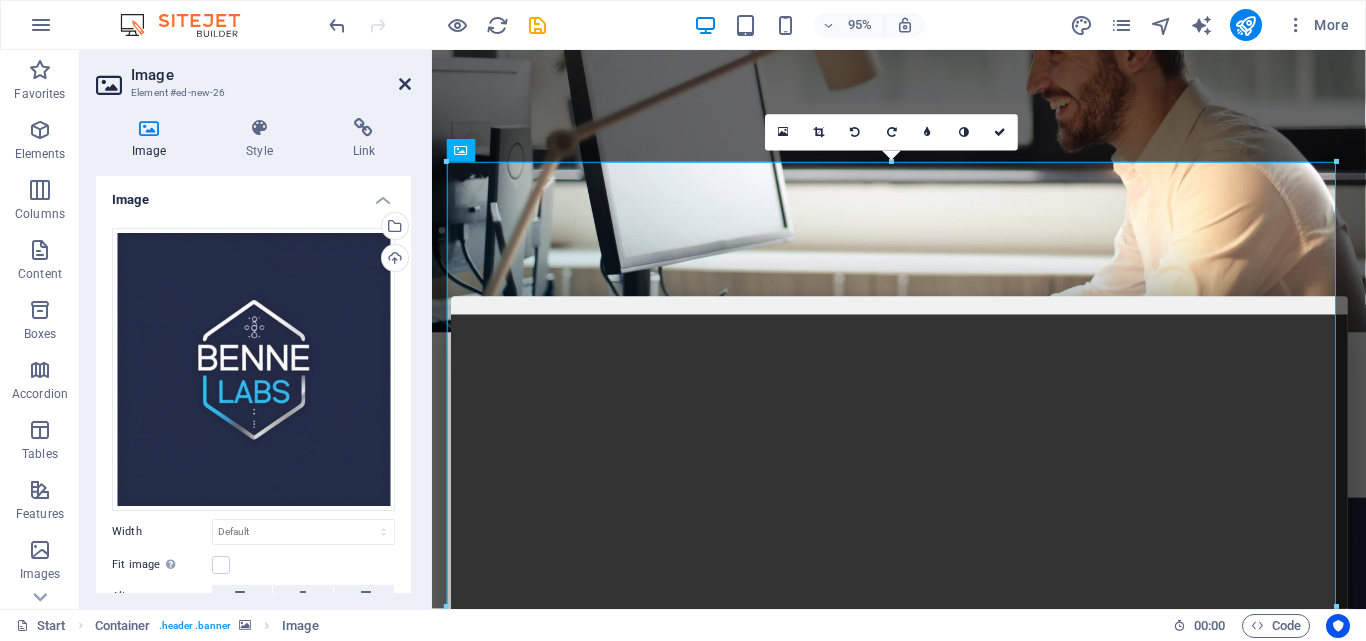 click at bounding box center (405, 84) 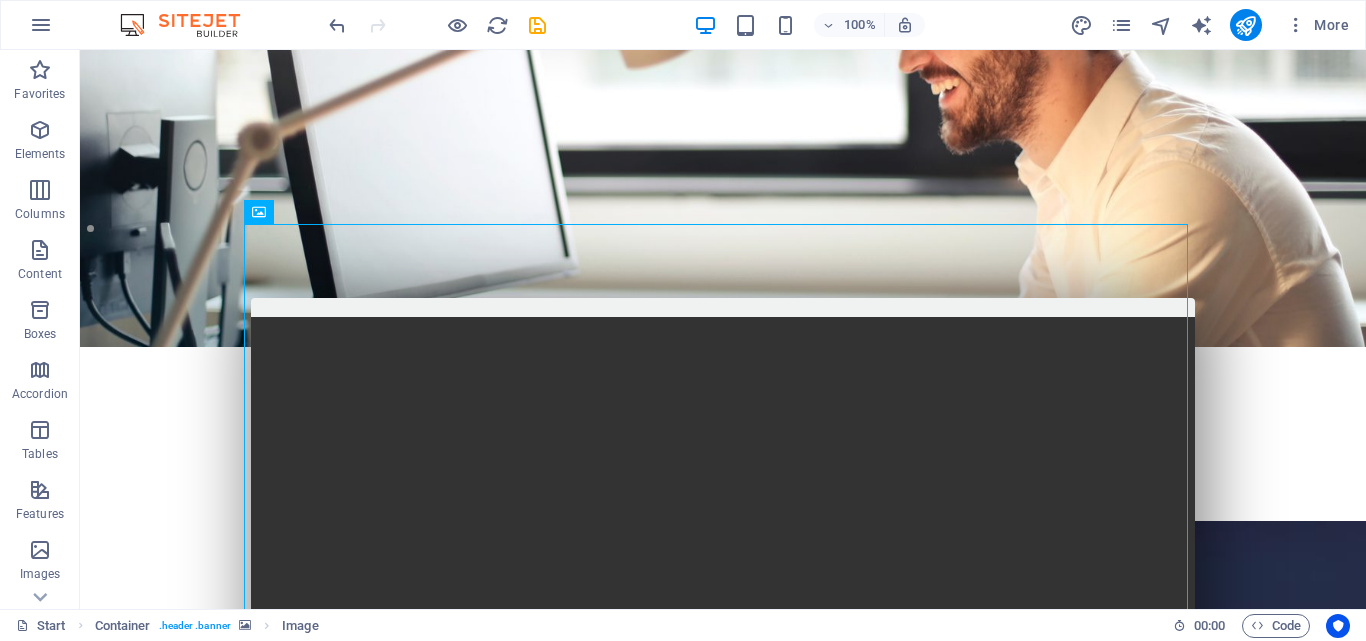 scroll, scrollTop: 0, scrollLeft: 0, axis: both 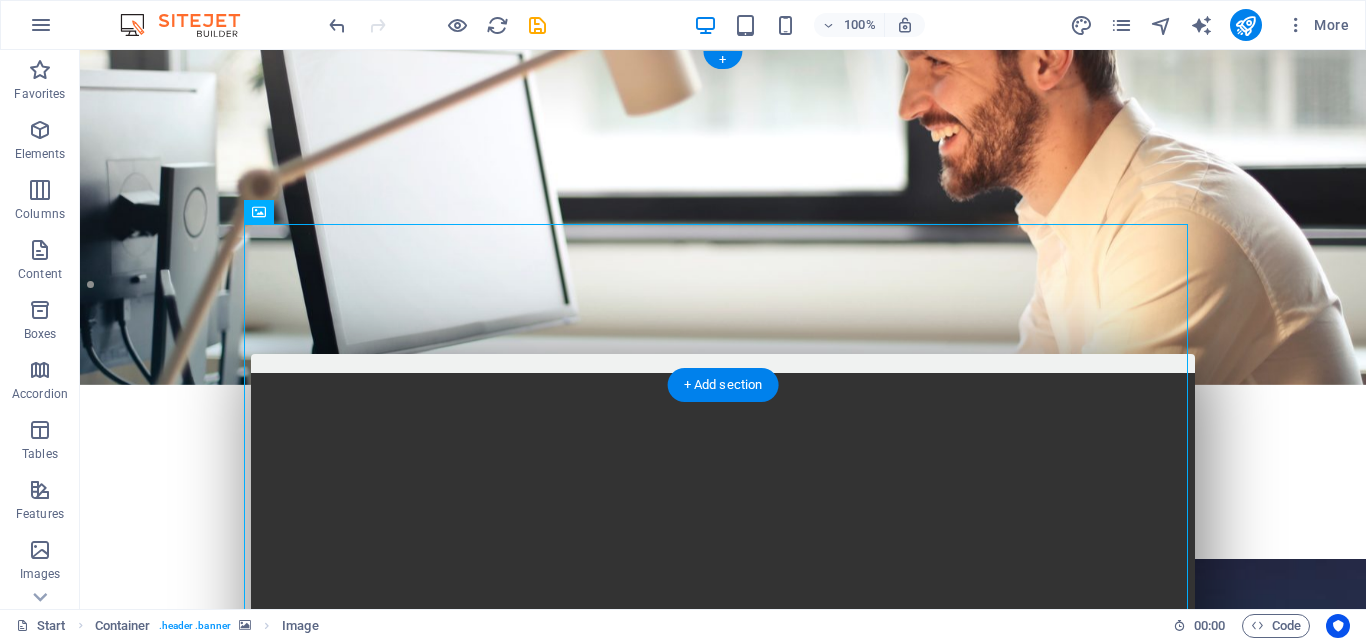 click at bounding box center [723, 217] 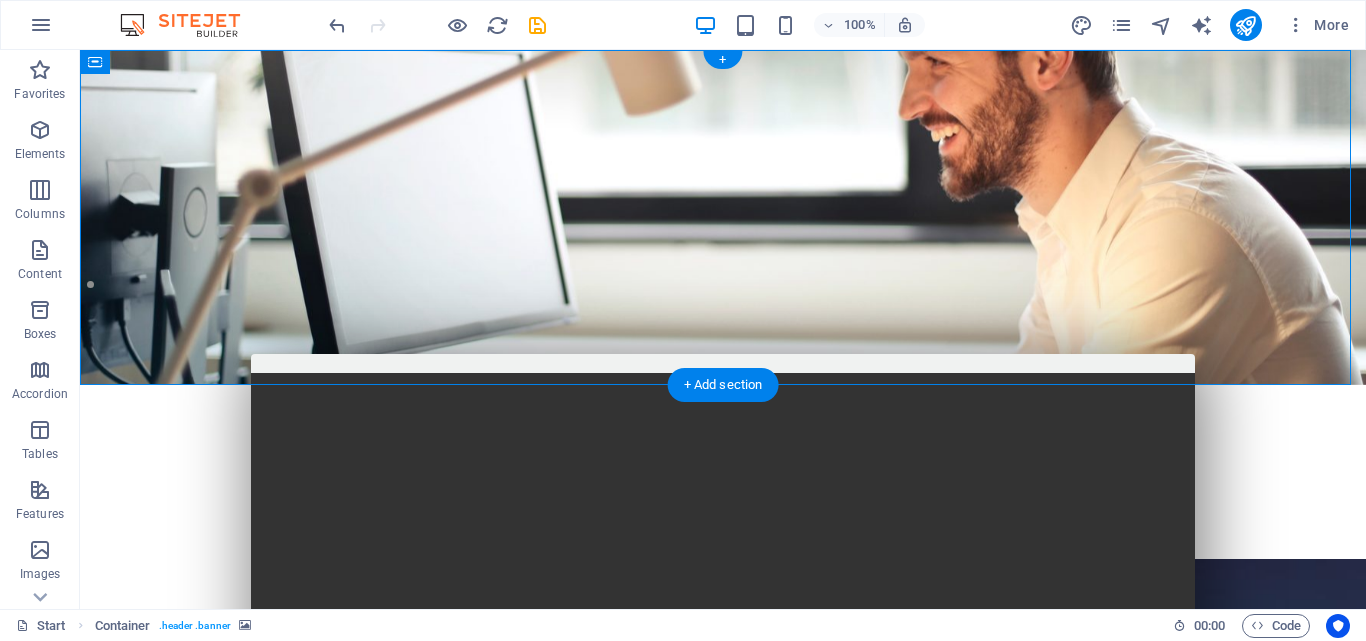 click at bounding box center (723, 217) 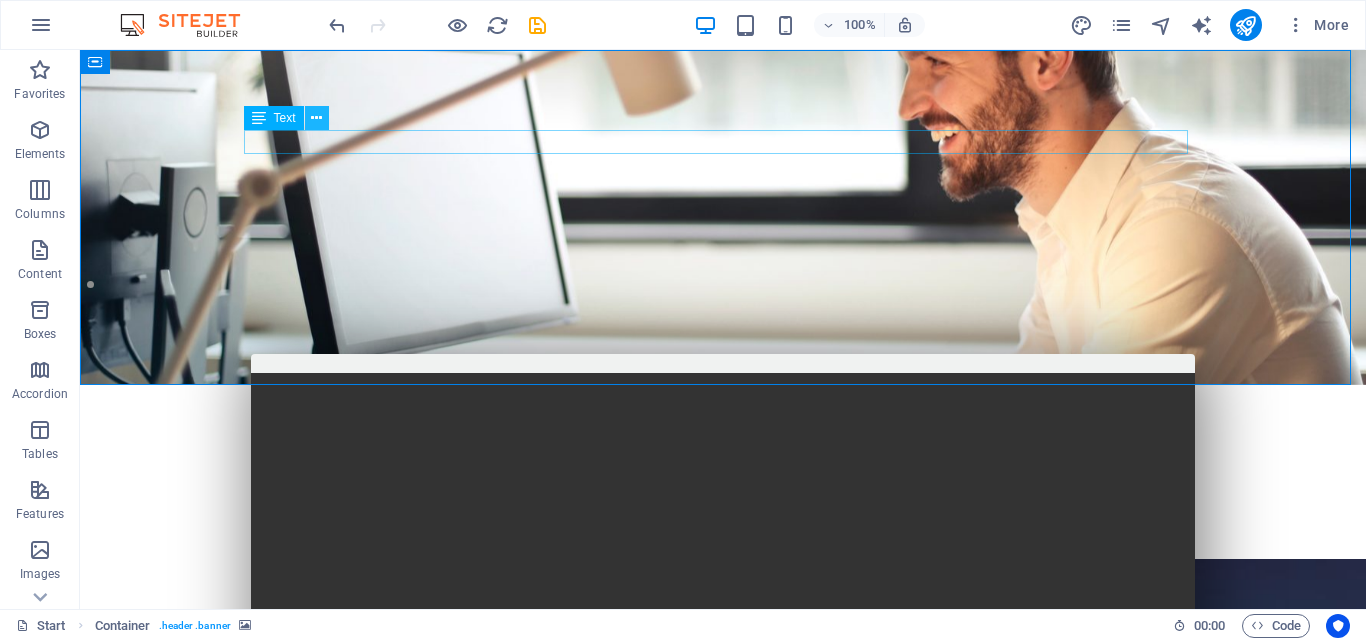 click at bounding box center [316, 118] 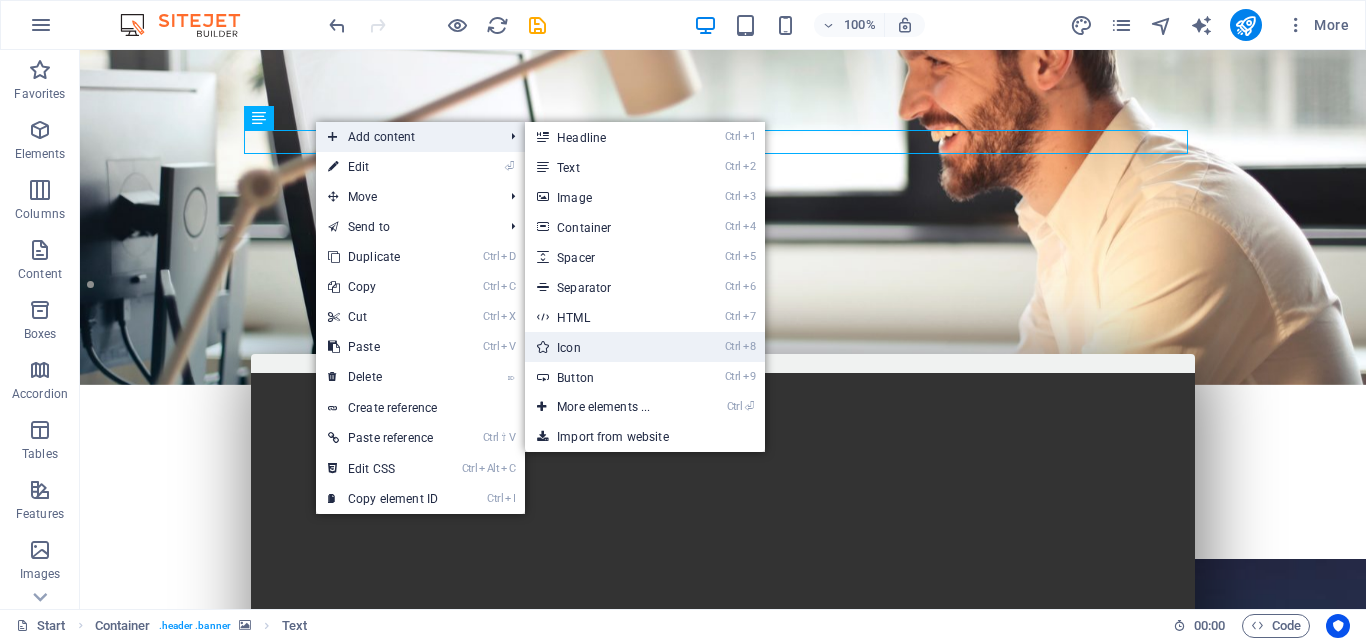 click on "Ctrl 8  Icon" at bounding box center (607, 347) 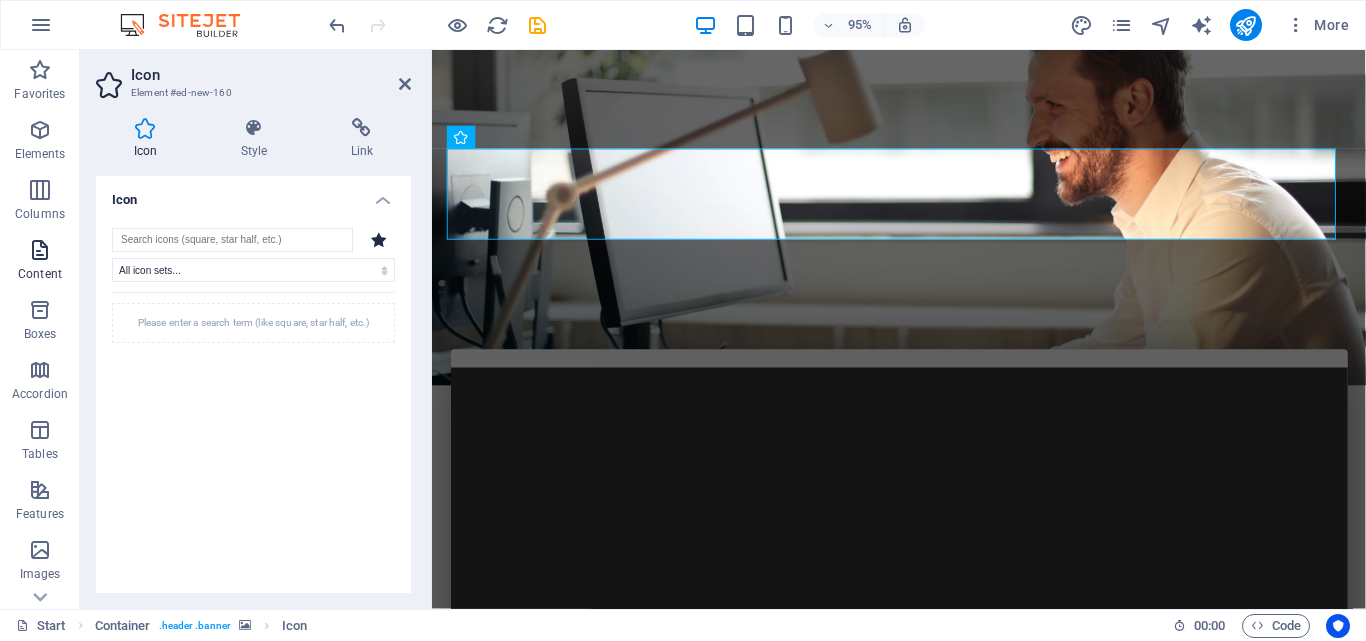 click on "Content" at bounding box center [40, 262] 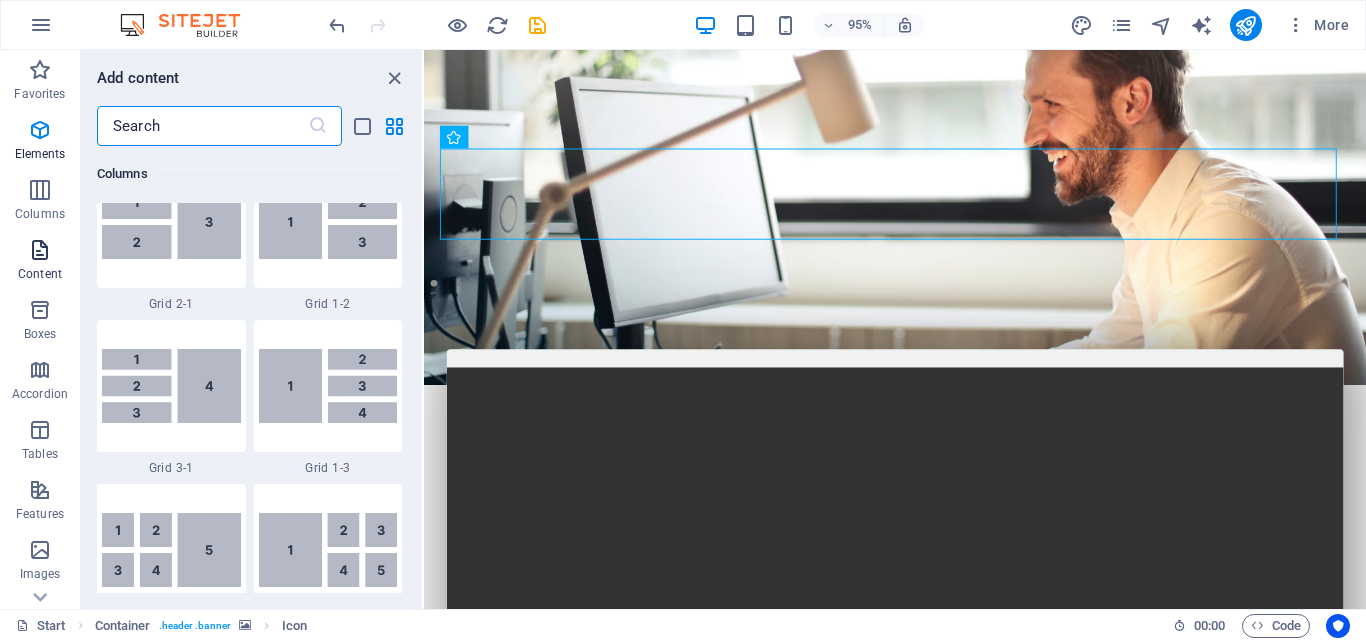 scroll, scrollTop: 3499, scrollLeft: 0, axis: vertical 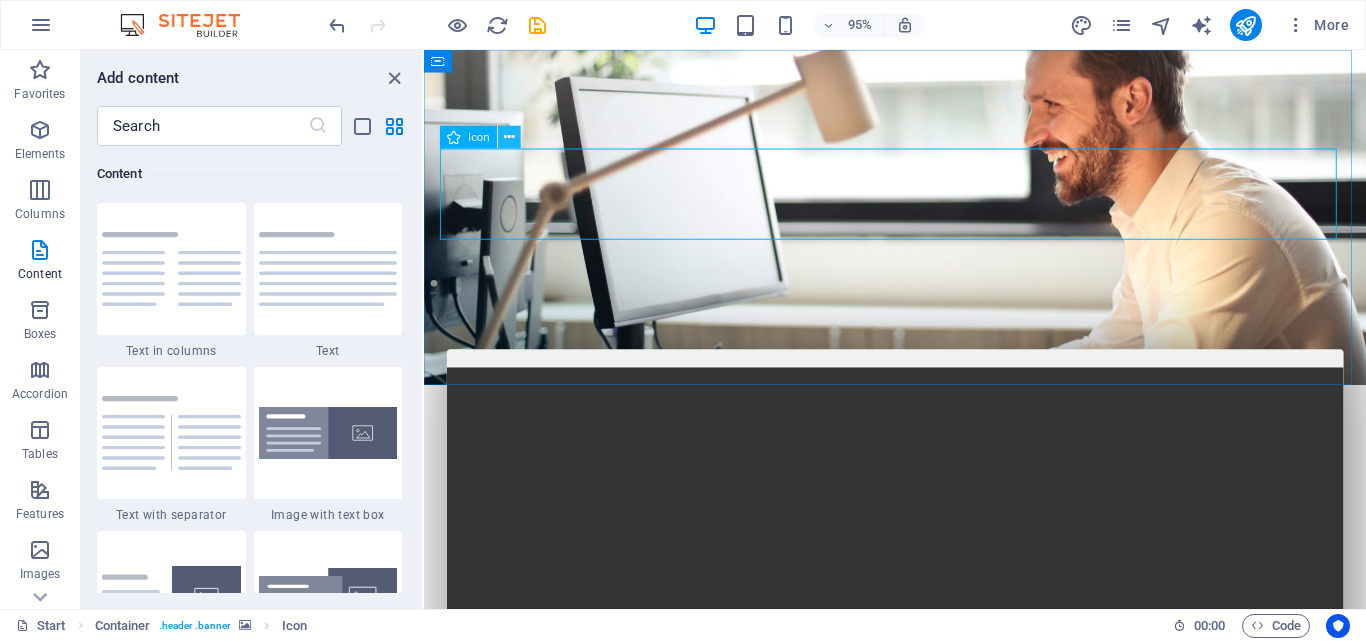 click at bounding box center (509, 137) 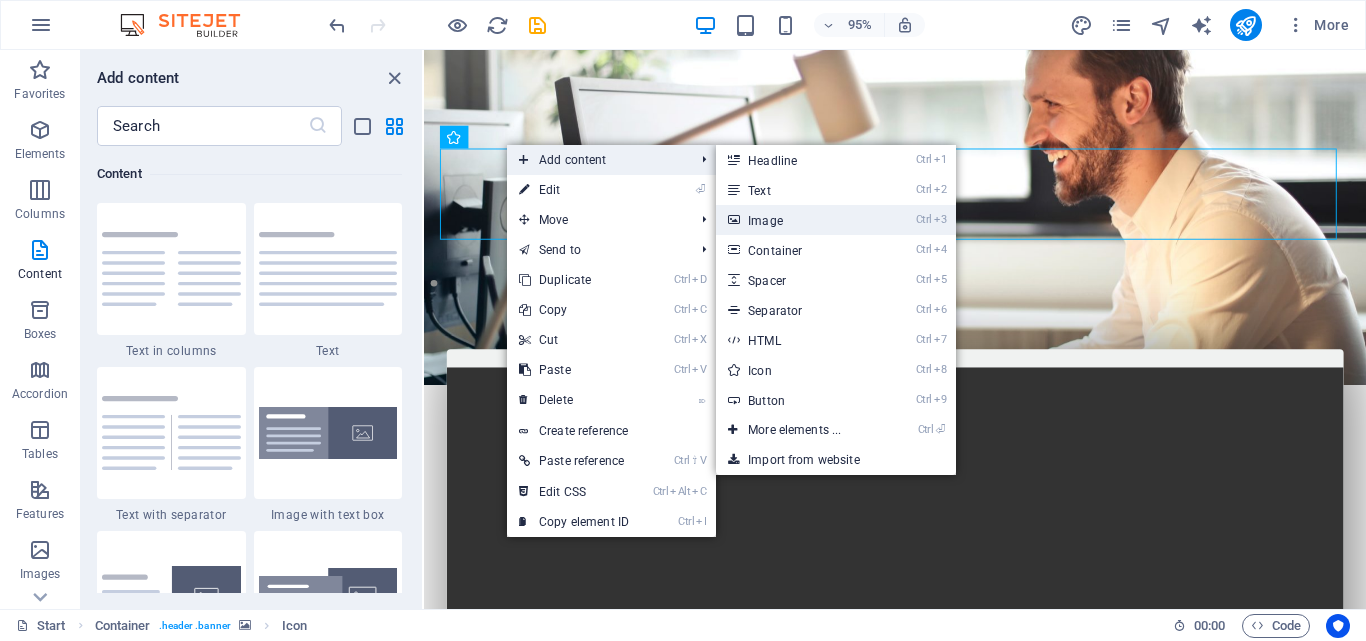 click on "Ctrl 3  Image" at bounding box center (798, 220) 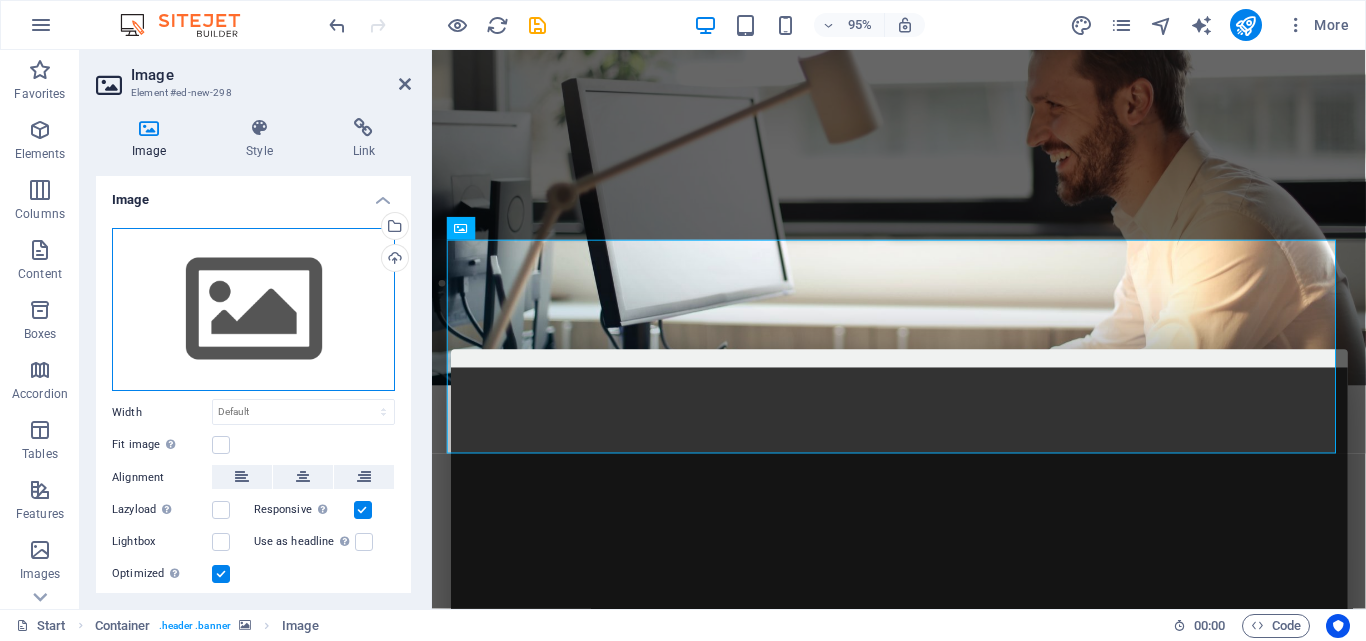click on "Drag files here, click to choose files or select files from Files or our free stock photos & videos" at bounding box center [253, 310] 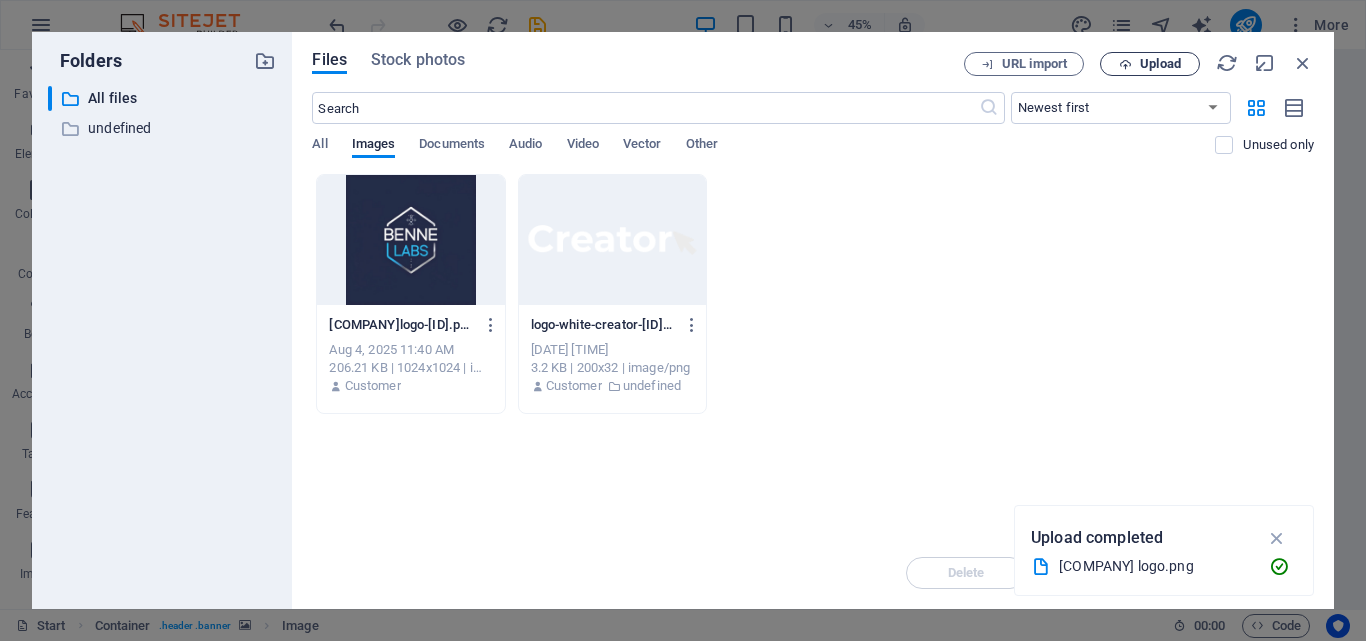 click on "Upload" at bounding box center (1160, 64) 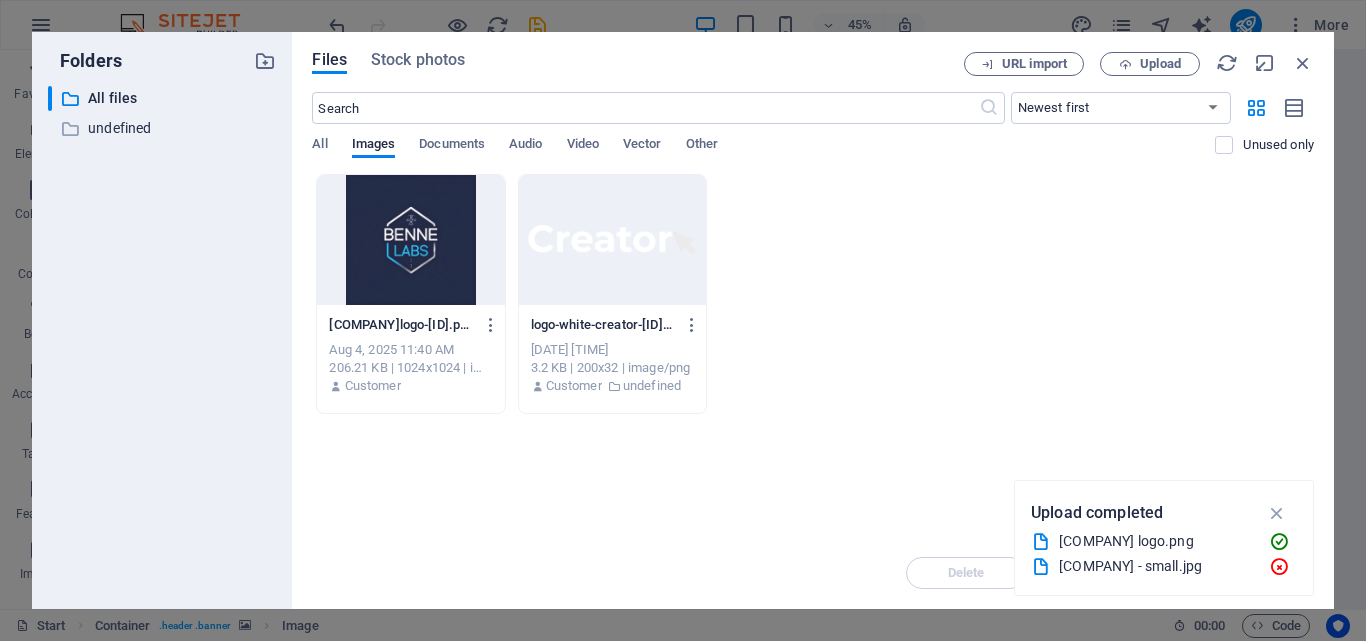 click on "Drop files here to upload them instantly [COMPANY]logo-[ID].png [COMPANY]logo-[ID].png [DATE] [TIME] [SIZE] | [RESOLUTION] | image/png Customer logo-white-creator-[ID].png logo-white-creator-[ID].png [DATE] [TIME] [SIZE] | [RESOLUTION] | image/png Customer undefined" at bounding box center [813, 355] 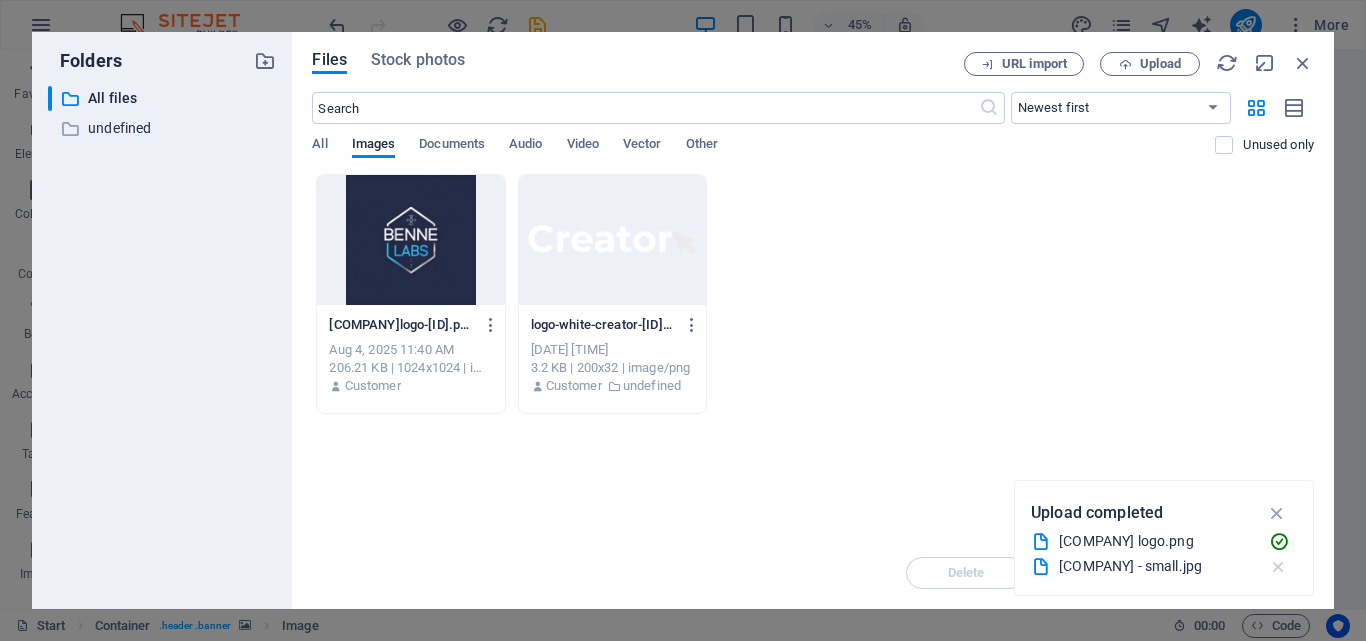 click at bounding box center (1278, 567) 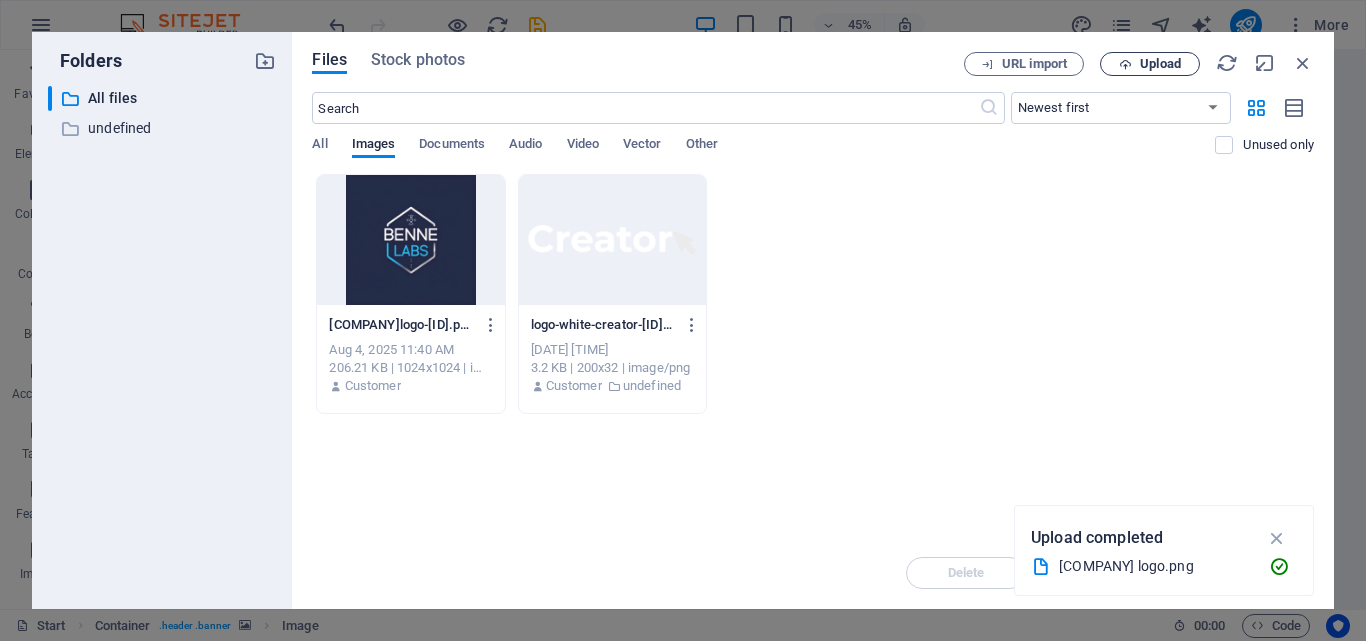 click on "Upload" at bounding box center (1150, 64) 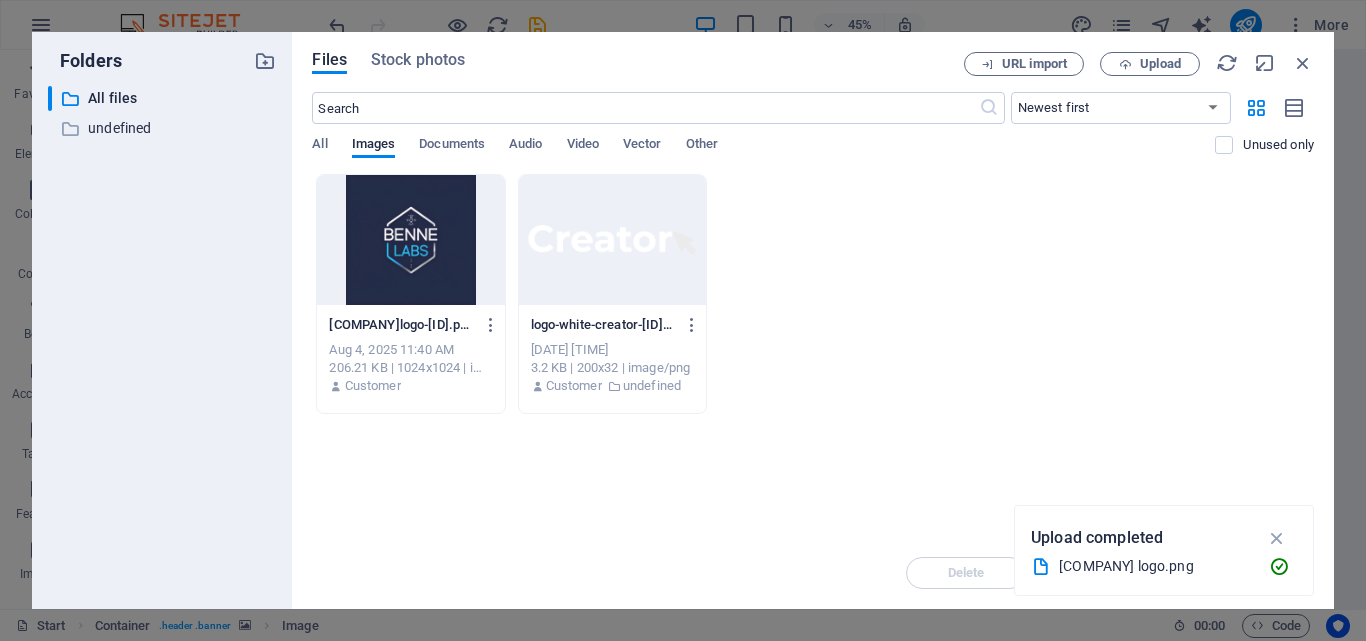 click on "Files Stock photos URL import Upload ​ Newest first Oldest first Name (A-Z) Name (Z-A) Size (0-9) Size (9-0) Resolution (0-9) Resolution (9-0) All Images Documents Audio Video Vector Other Unused only Drop files here to upload them instantly [COMPANY]logo-[ID].png [COMPANY]logo-[ID].png [DATE] [TIME] [SIZE] | [RESOLUTION] | image/png Customer logo-white-creator-[ID].png logo-white-creator-[ID].png [DATE] [TIME] [SIZE] | [RESOLUTION] | image/png Customer undefined Delete Move Insert" at bounding box center [813, 320] 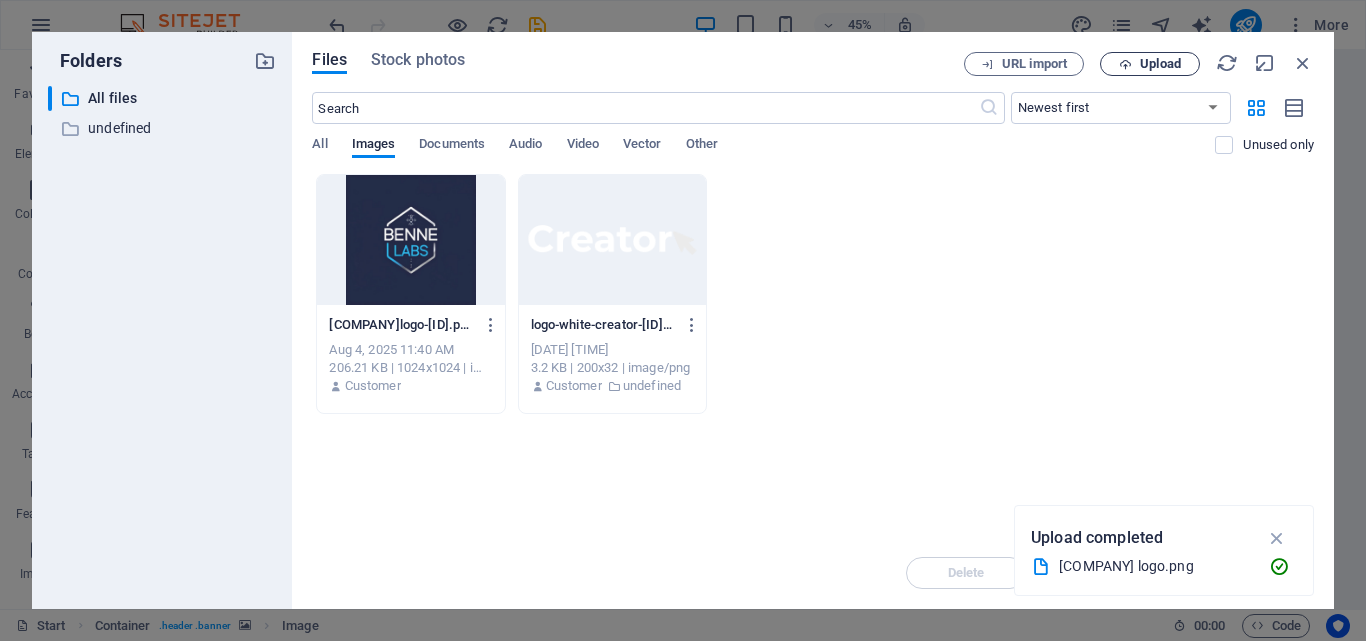 click on "Upload" at bounding box center (1160, 64) 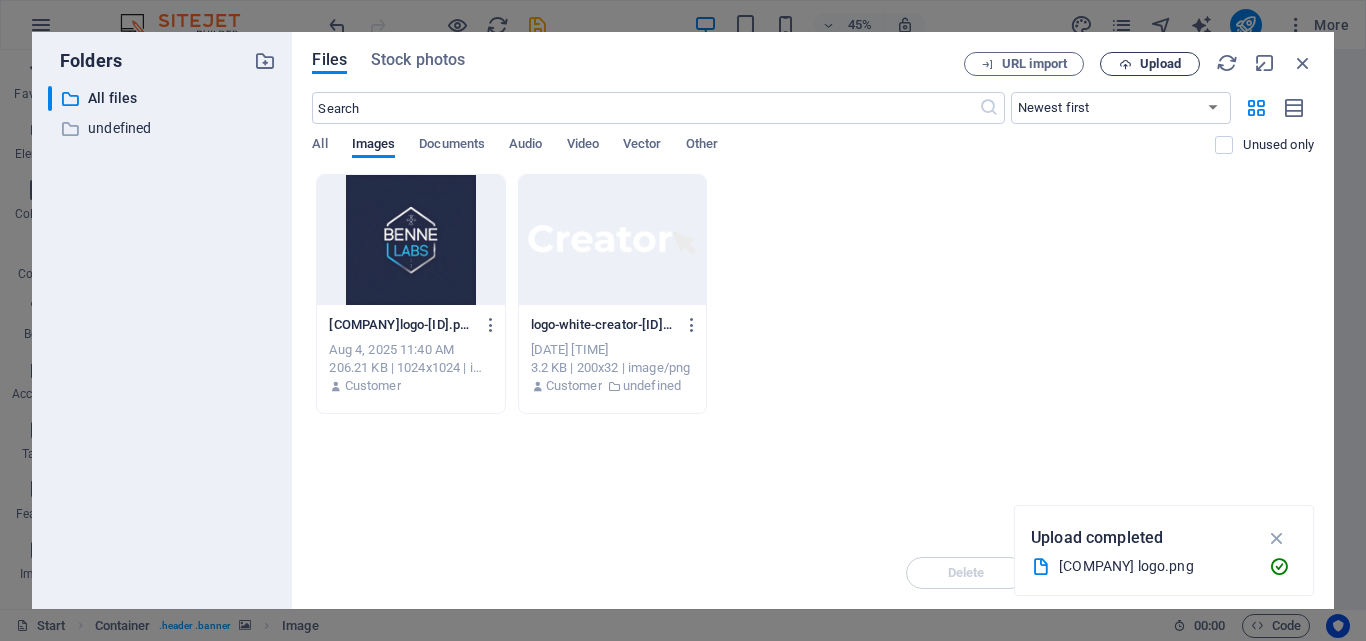 click on "Upload" at bounding box center (1160, 64) 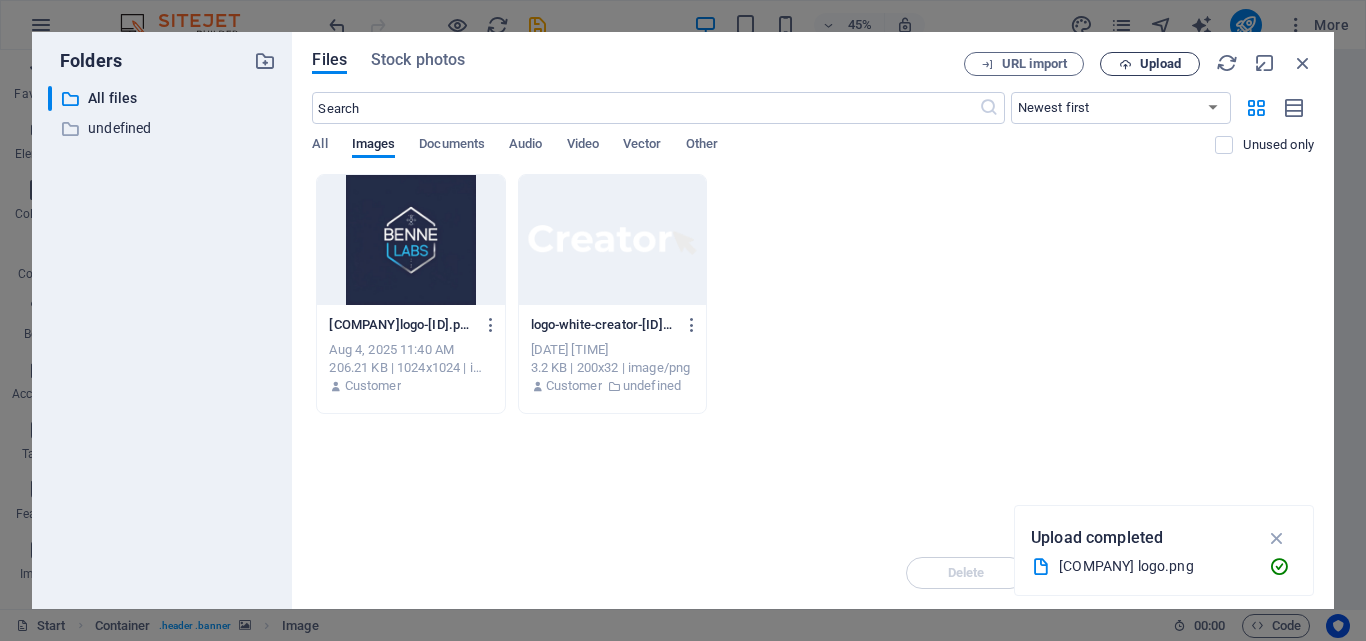 click on "Upload" at bounding box center (1160, 64) 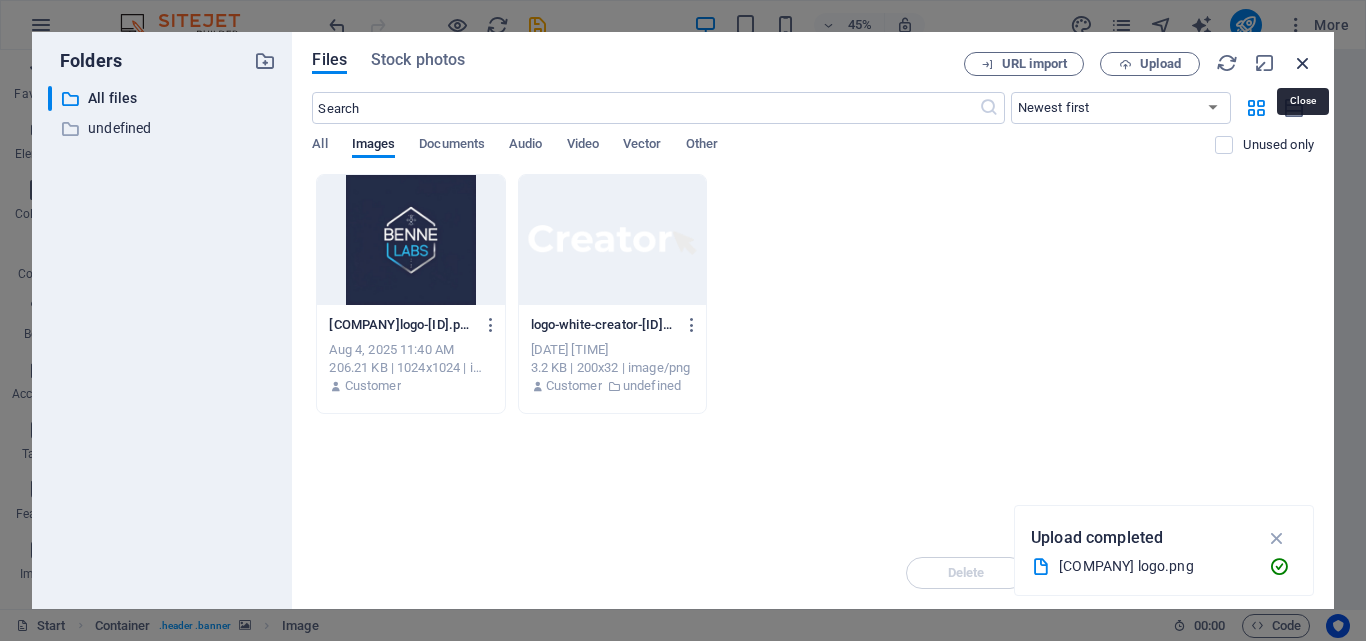 click at bounding box center [1303, 63] 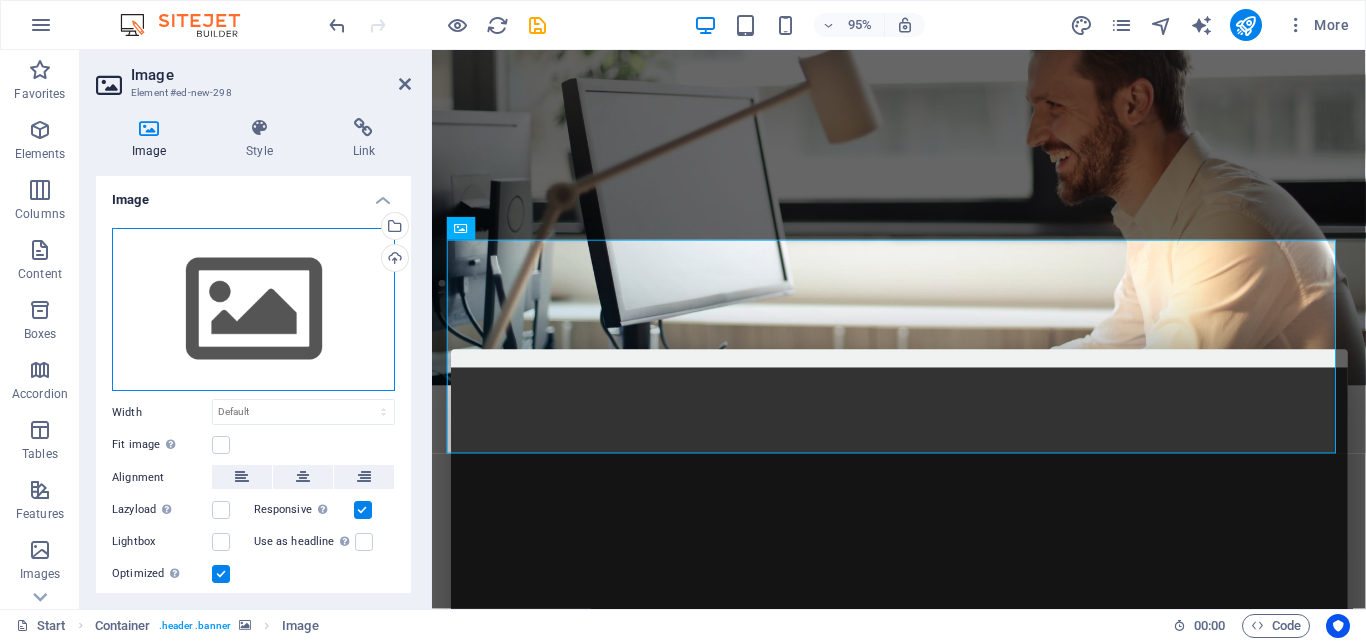 click on "Drag files here, click to choose files or select files from Files or our free stock photos & videos" at bounding box center (253, 310) 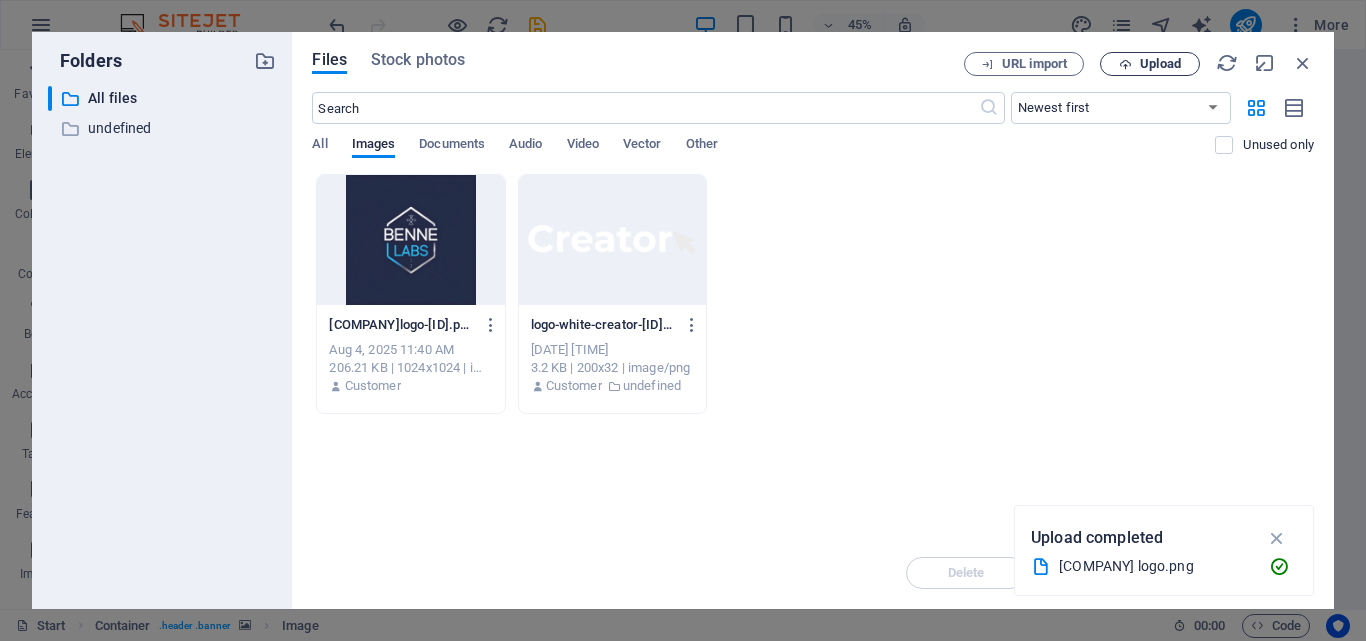 click on "Upload" at bounding box center (1150, 64) 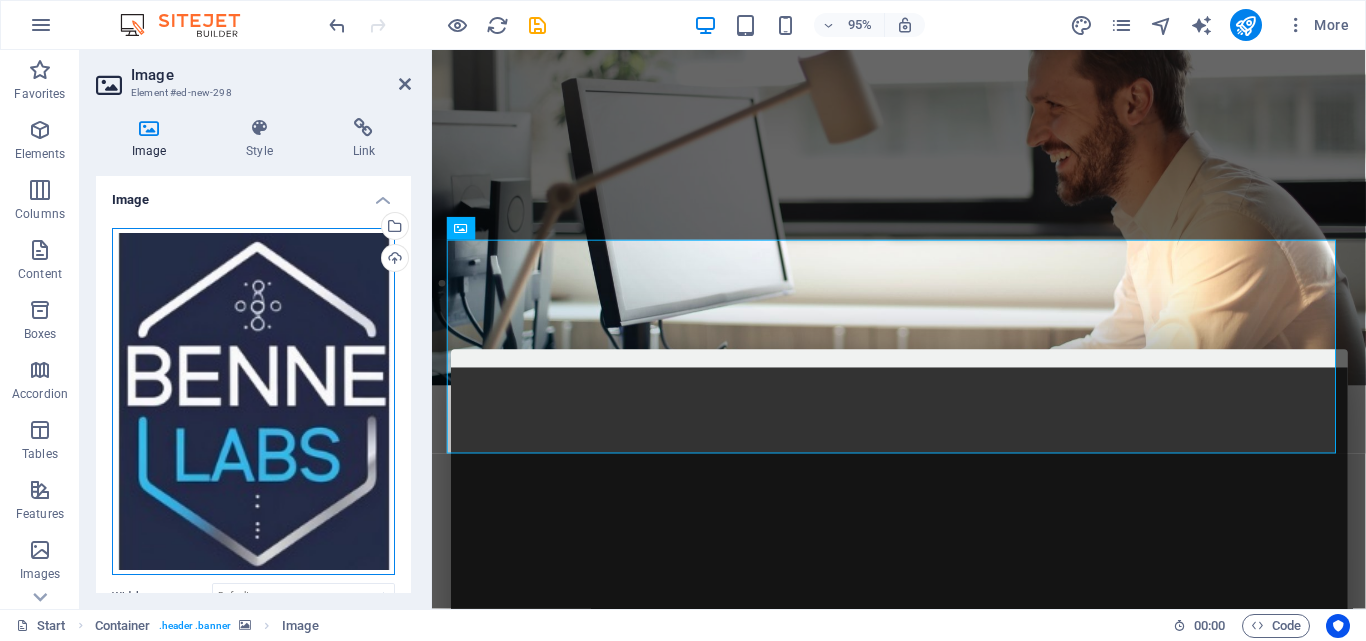 click on "Drag files here, click to choose files or select files from Files or our free stock photos & videos" at bounding box center [253, 402] 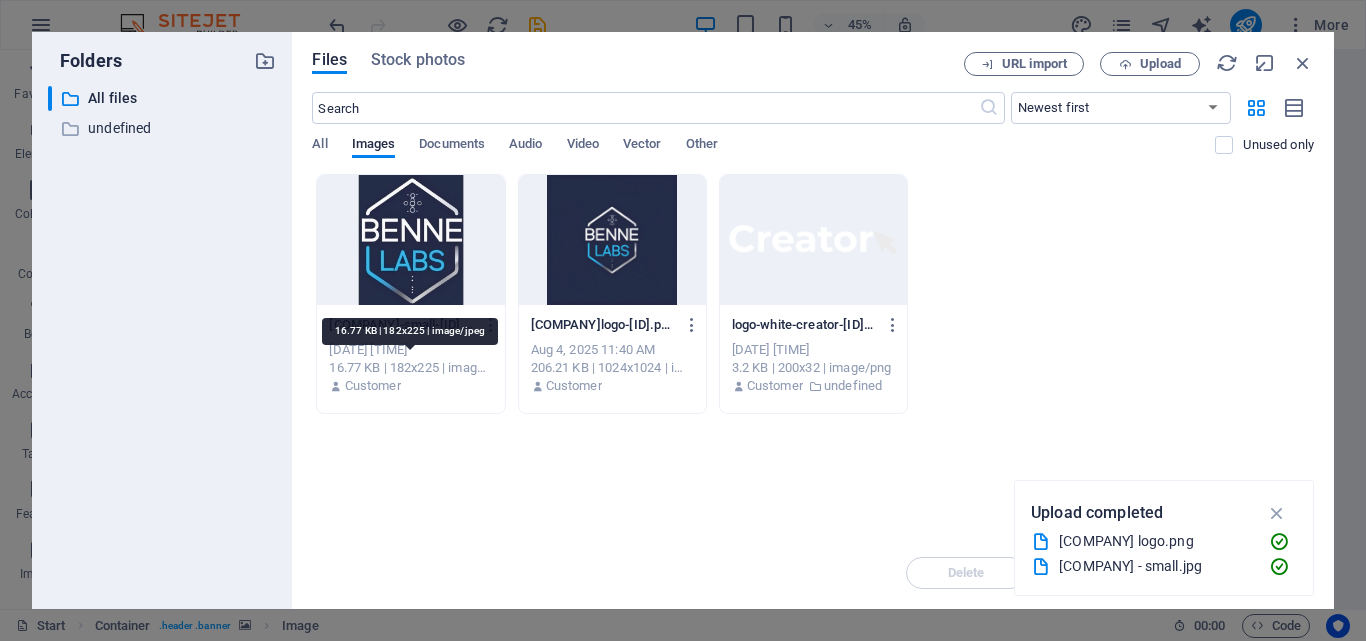 click on "16.77 KB | 182x225 | image/jpeg" at bounding box center (410, 368) 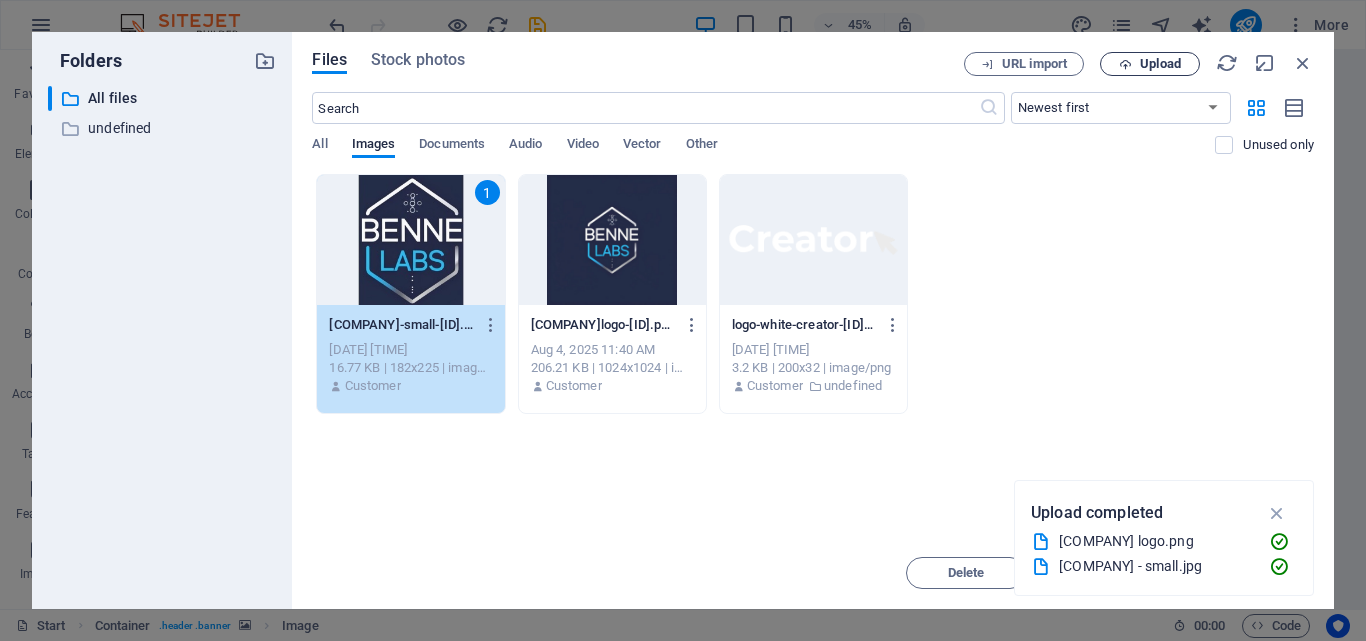 click at bounding box center [1125, 64] 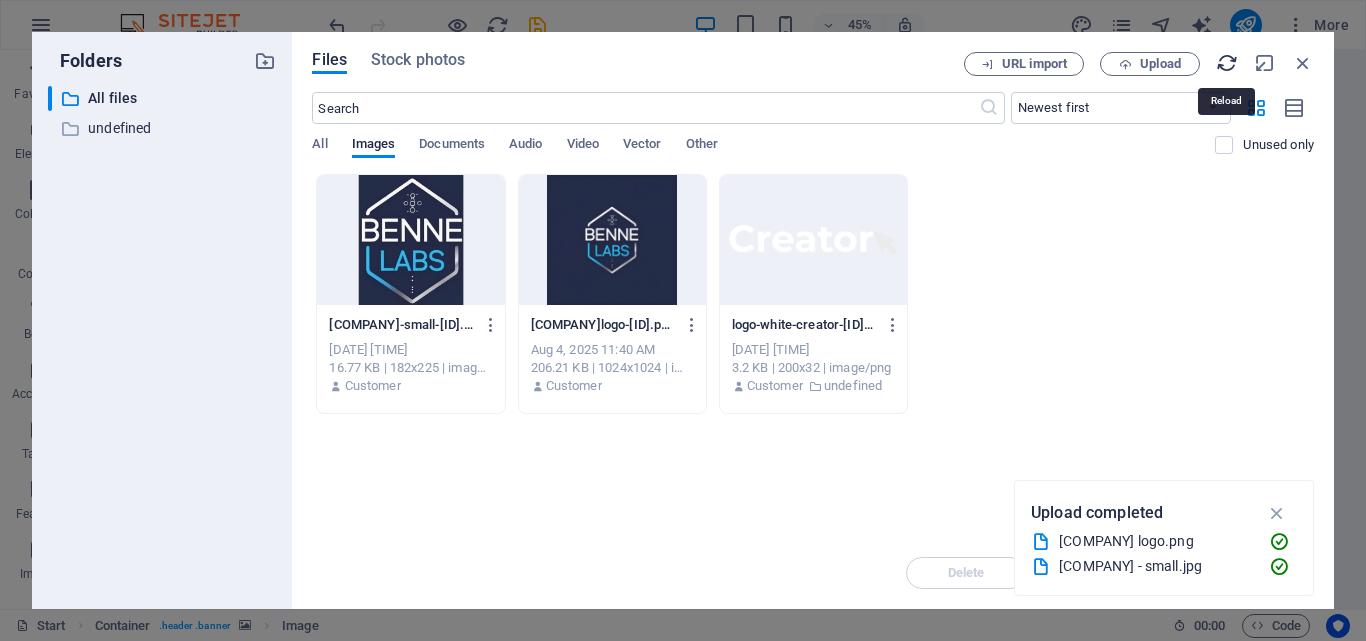 click at bounding box center [1227, 63] 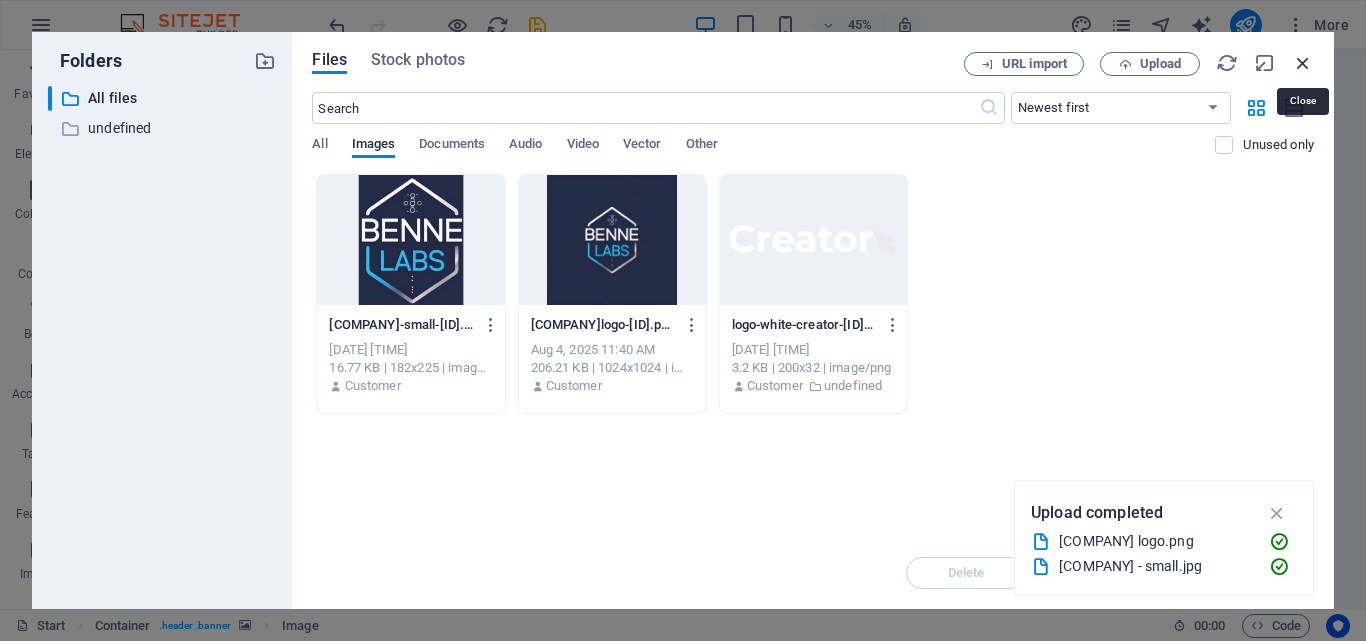 click at bounding box center (1303, 63) 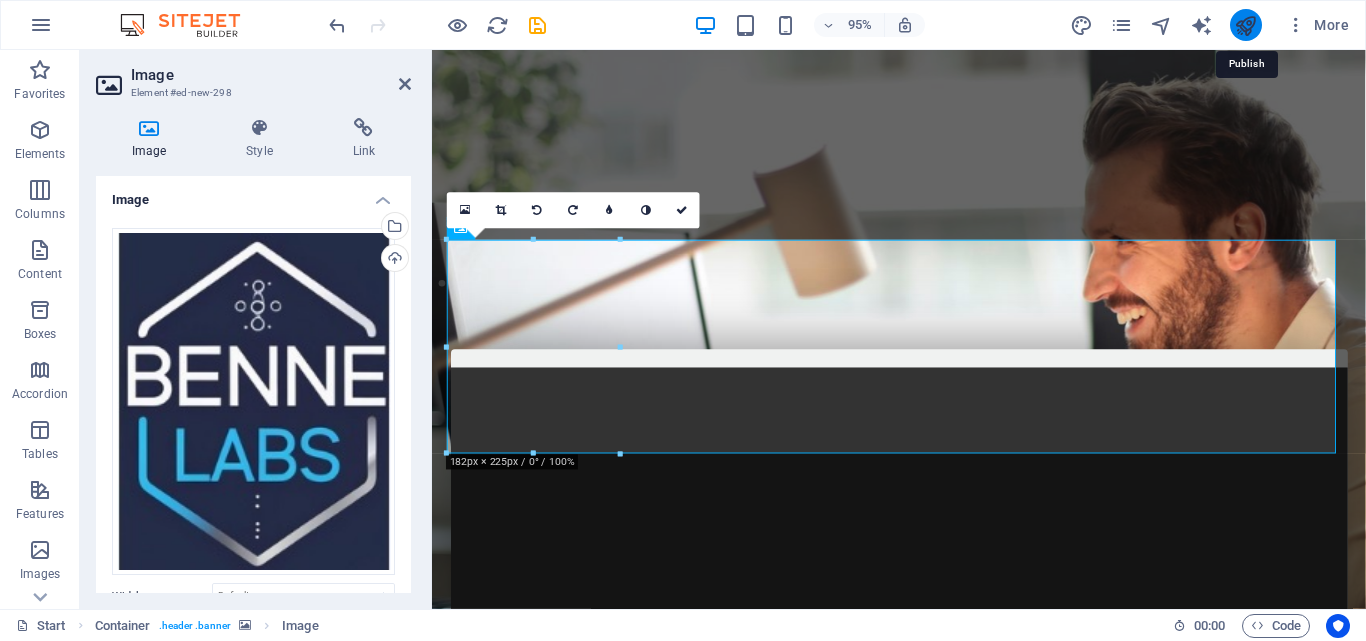 click at bounding box center (1245, 25) 